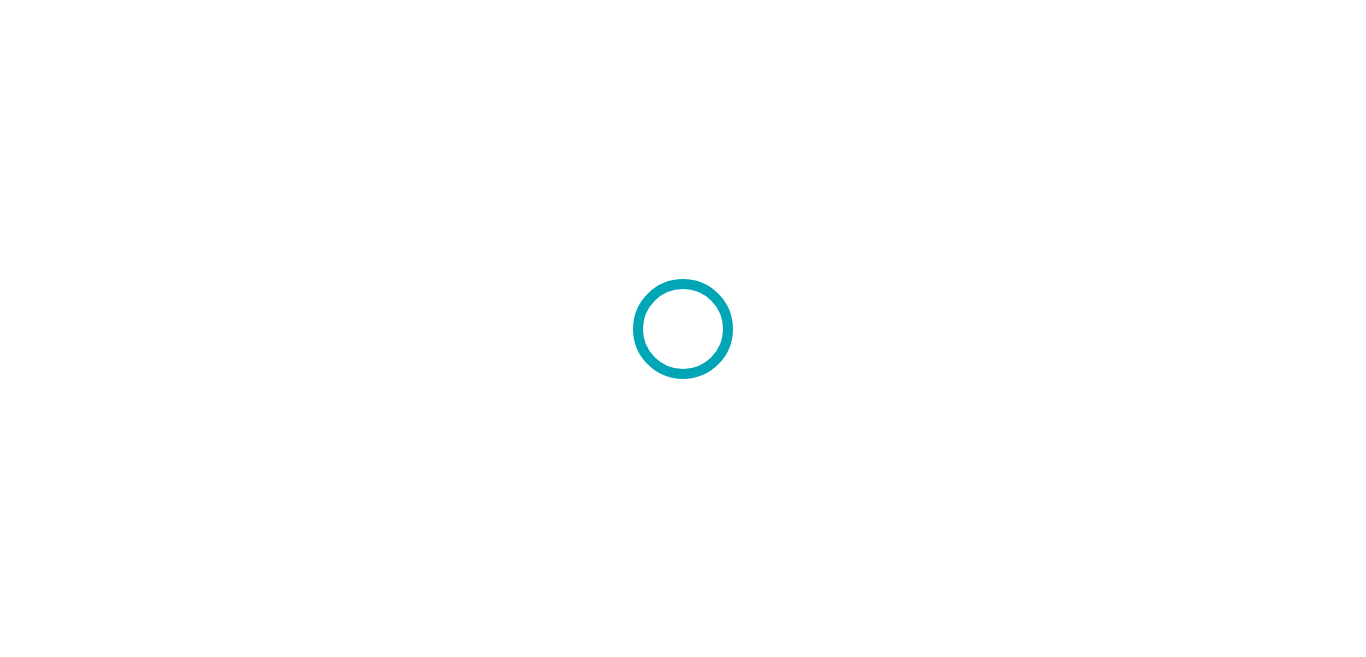 scroll, scrollTop: 0, scrollLeft: 0, axis: both 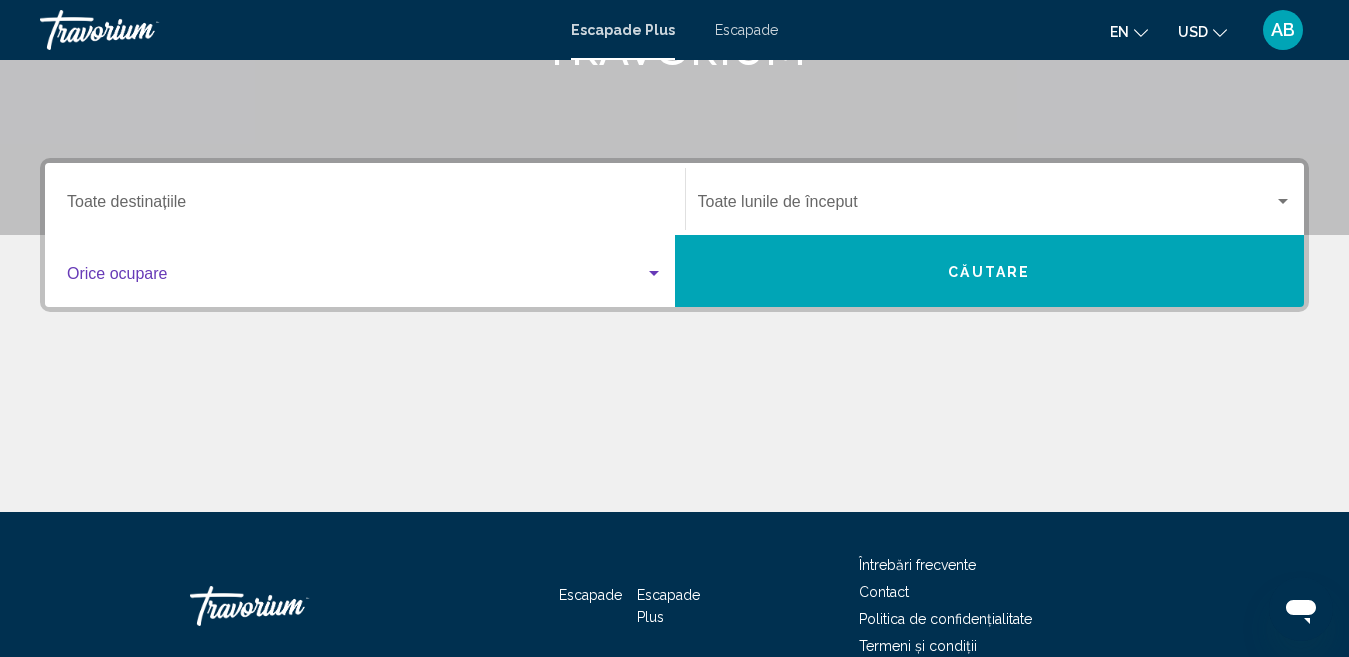 click at bounding box center [654, 273] 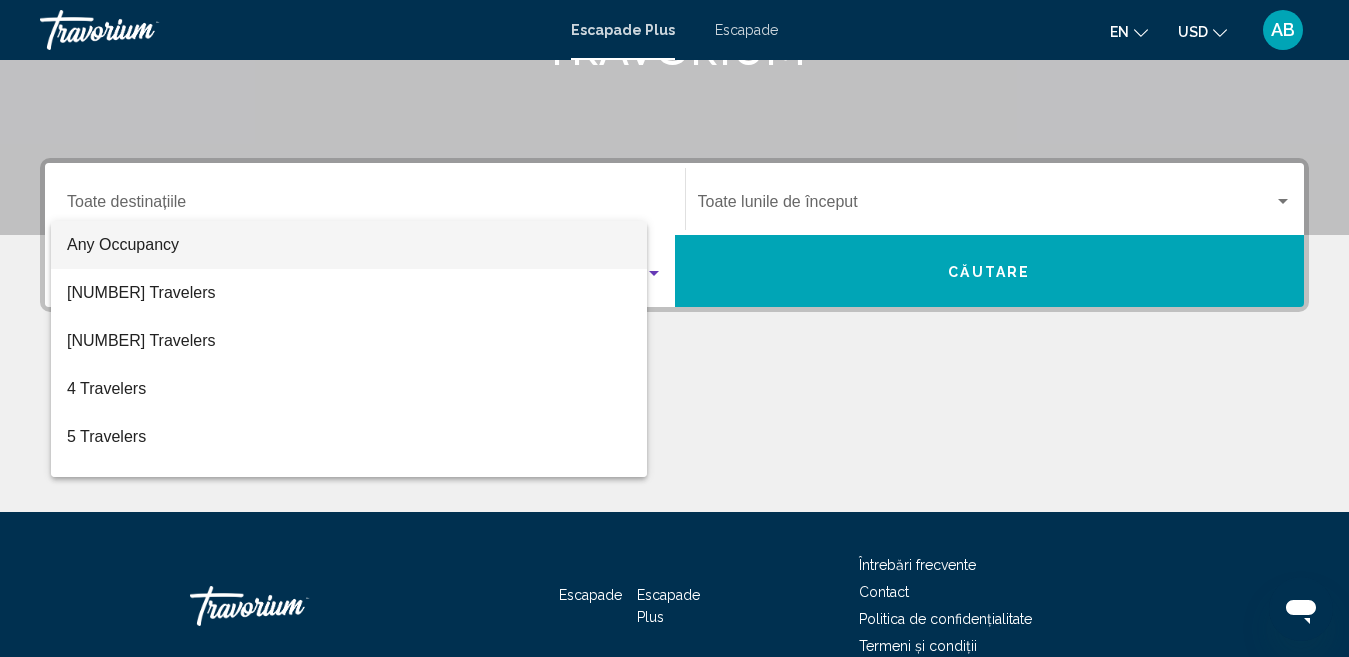 scroll, scrollTop: 458, scrollLeft: 0, axis: vertical 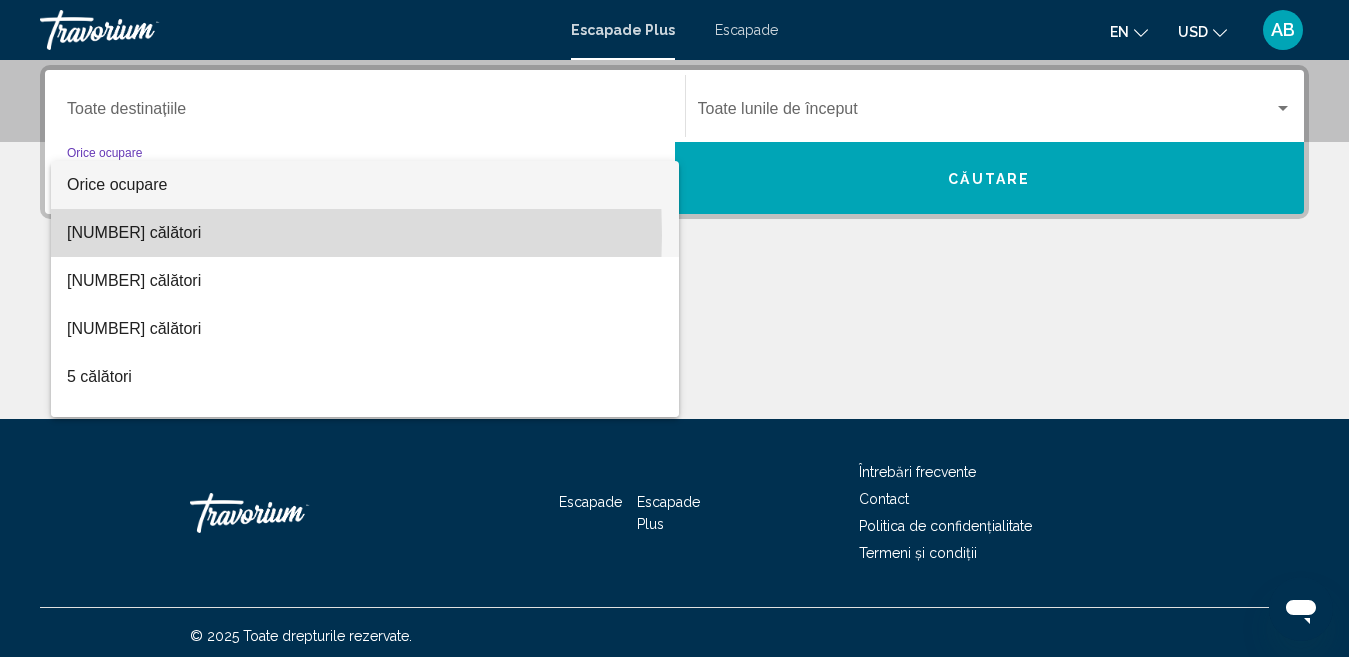 click on "[NUMBER] călători" at bounding box center [134, 232] 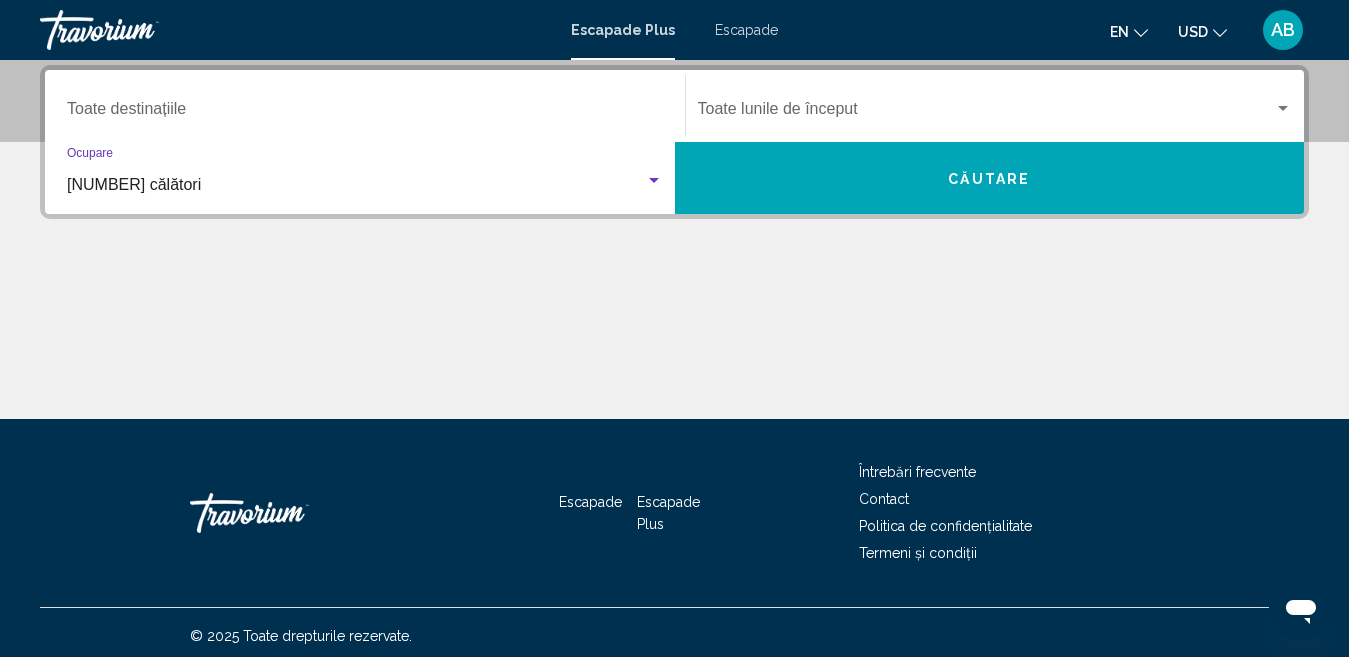 scroll, scrollTop: 358, scrollLeft: 0, axis: vertical 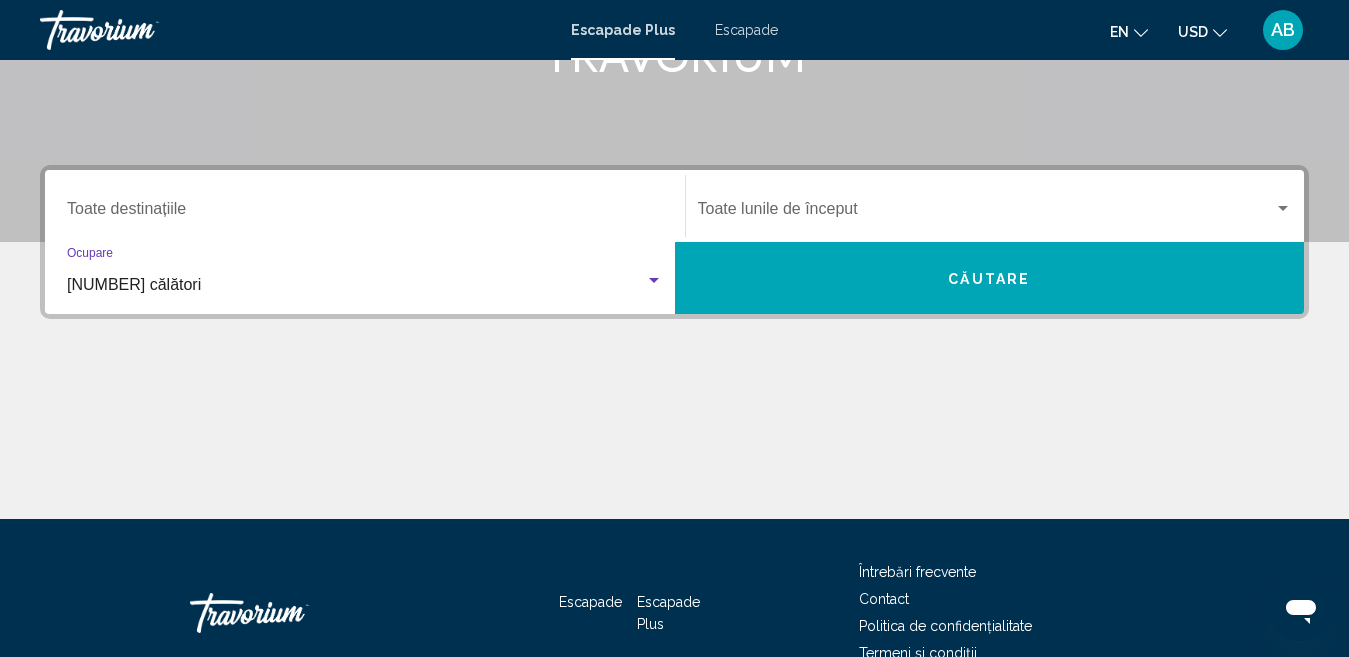 click on "Destinaţie Toate destinațiile" at bounding box center (365, 213) 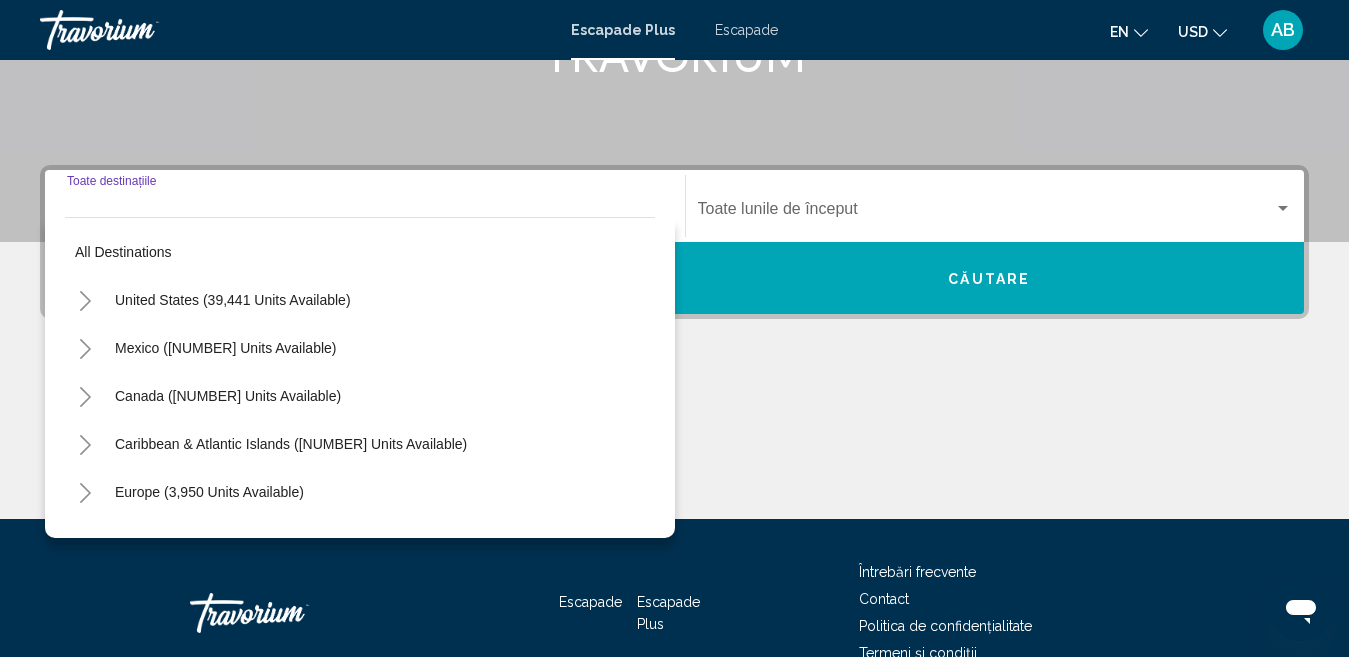 scroll, scrollTop: 458, scrollLeft: 0, axis: vertical 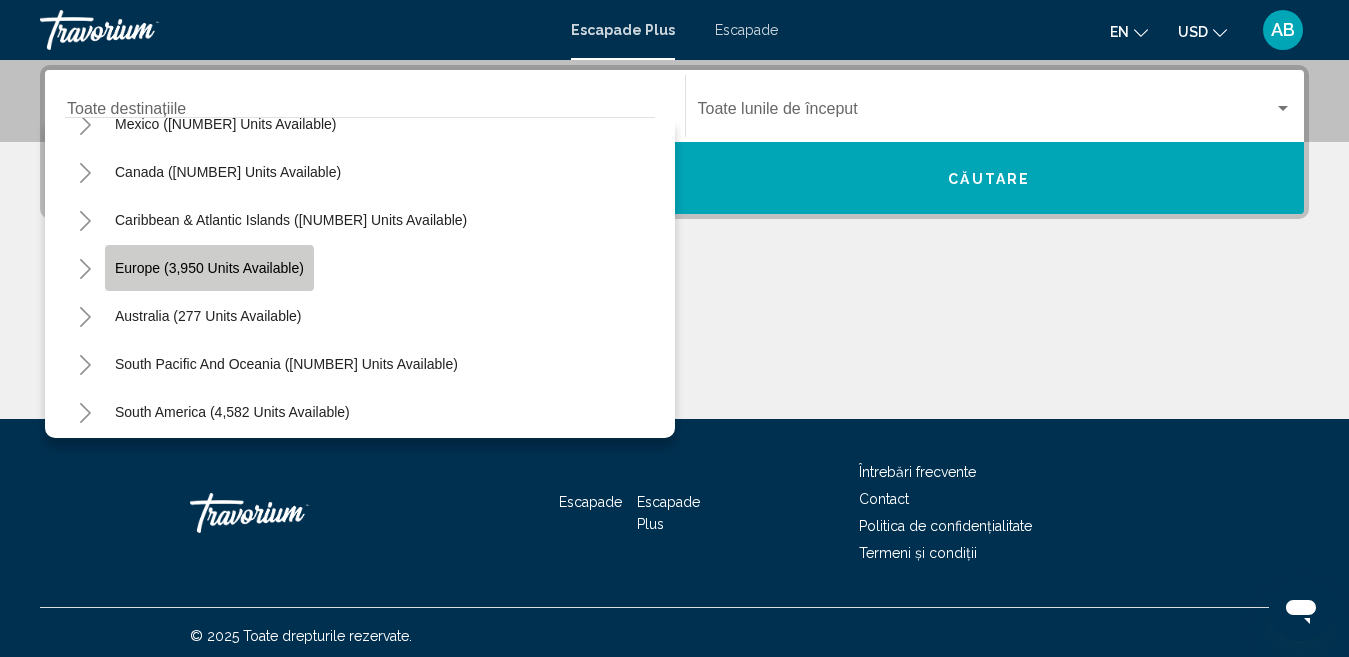 click on "Europe (3,950 units available)" at bounding box center [209, 268] 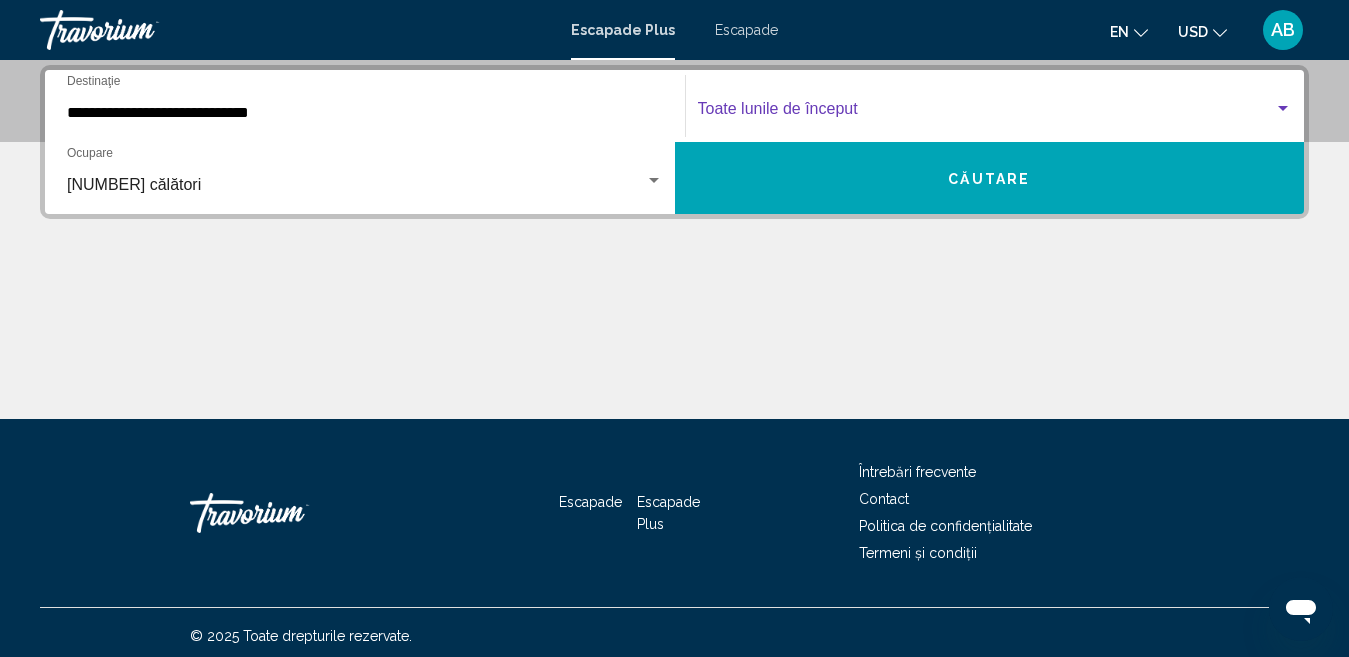 click at bounding box center [986, 113] 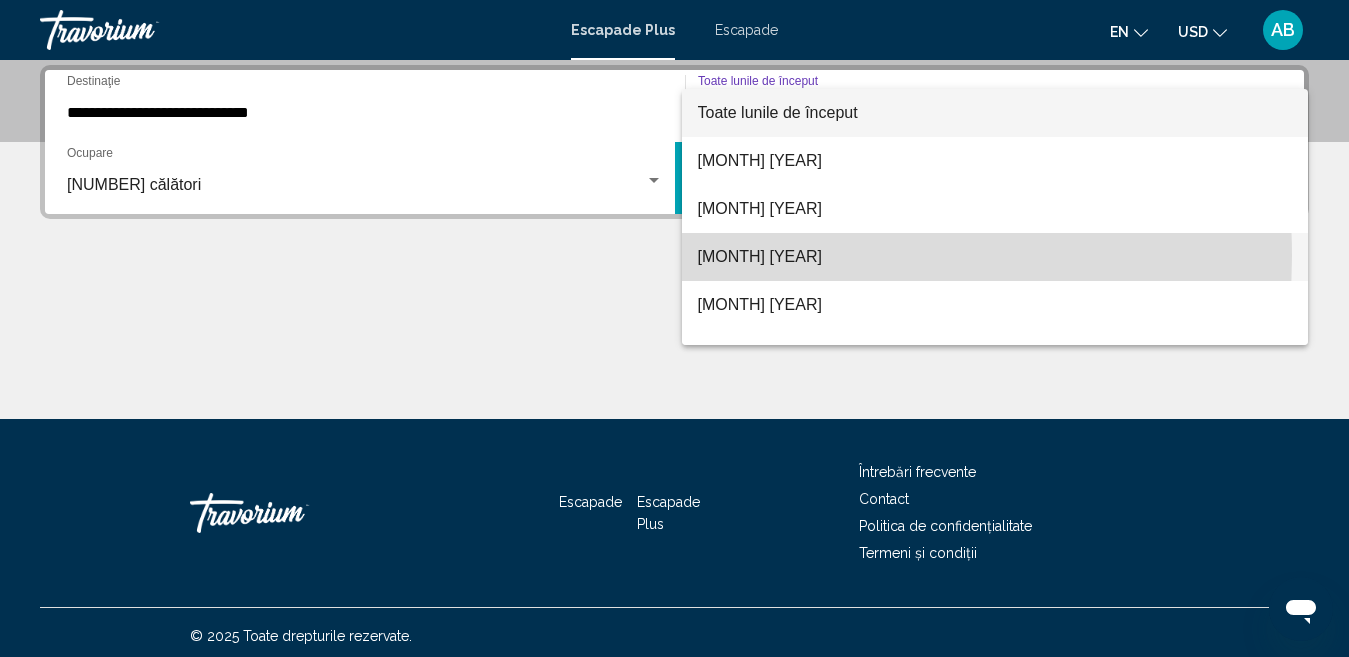 click on "[MONTH] [YEAR]" at bounding box center [760, 256] 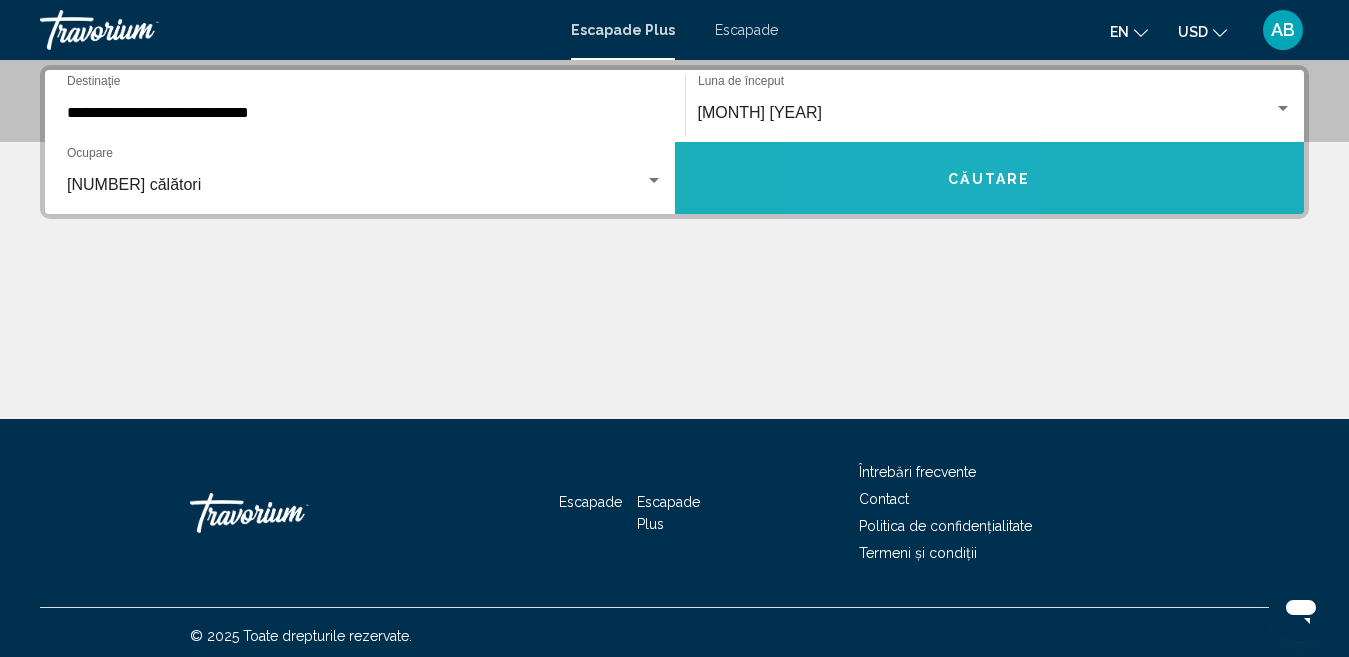 click on "Căutare" at bounding box center [990, 178] 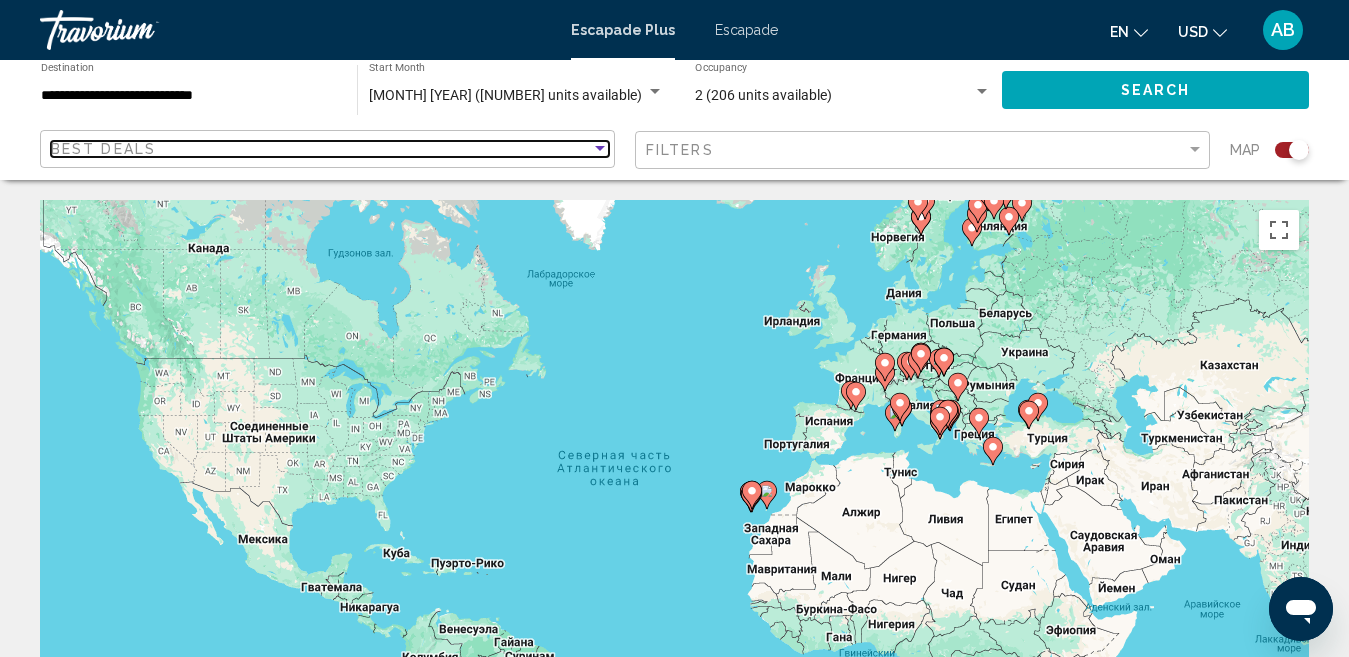 click at bounding box center [600, 149] 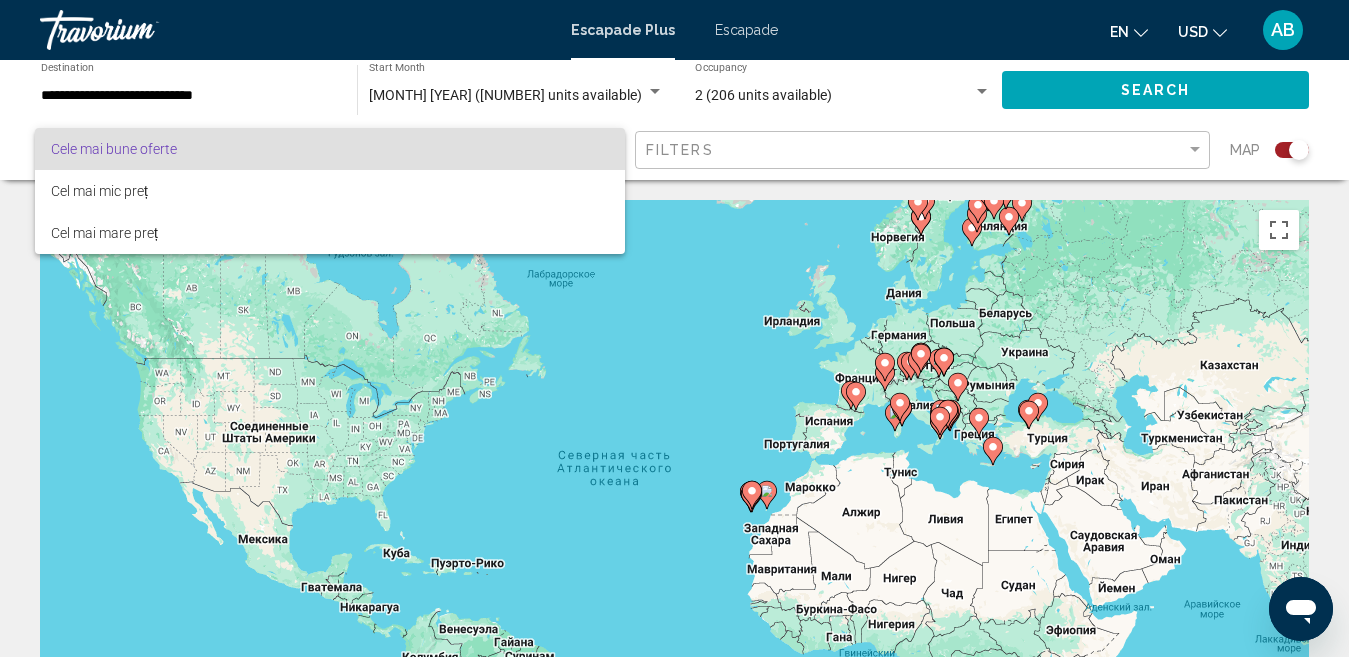 click on "Cele mai bune oferte" at bounding box center [114, 149] 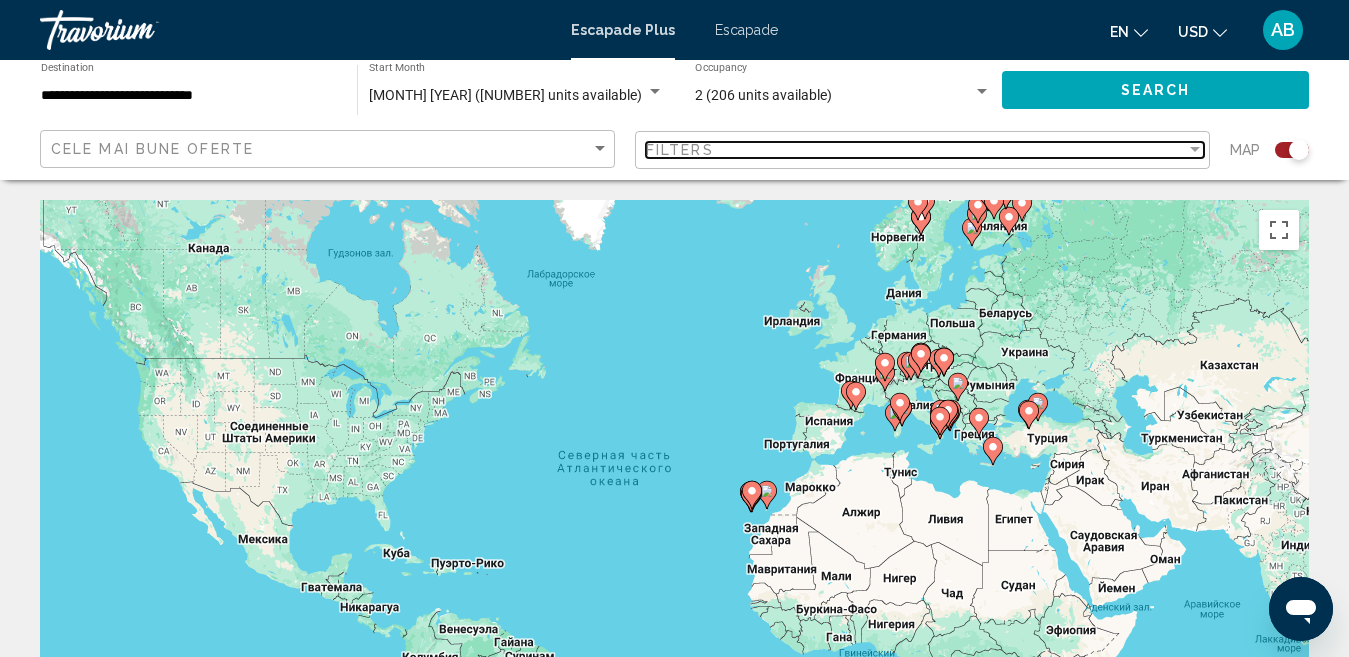 click at bounding box center [1195, 149] 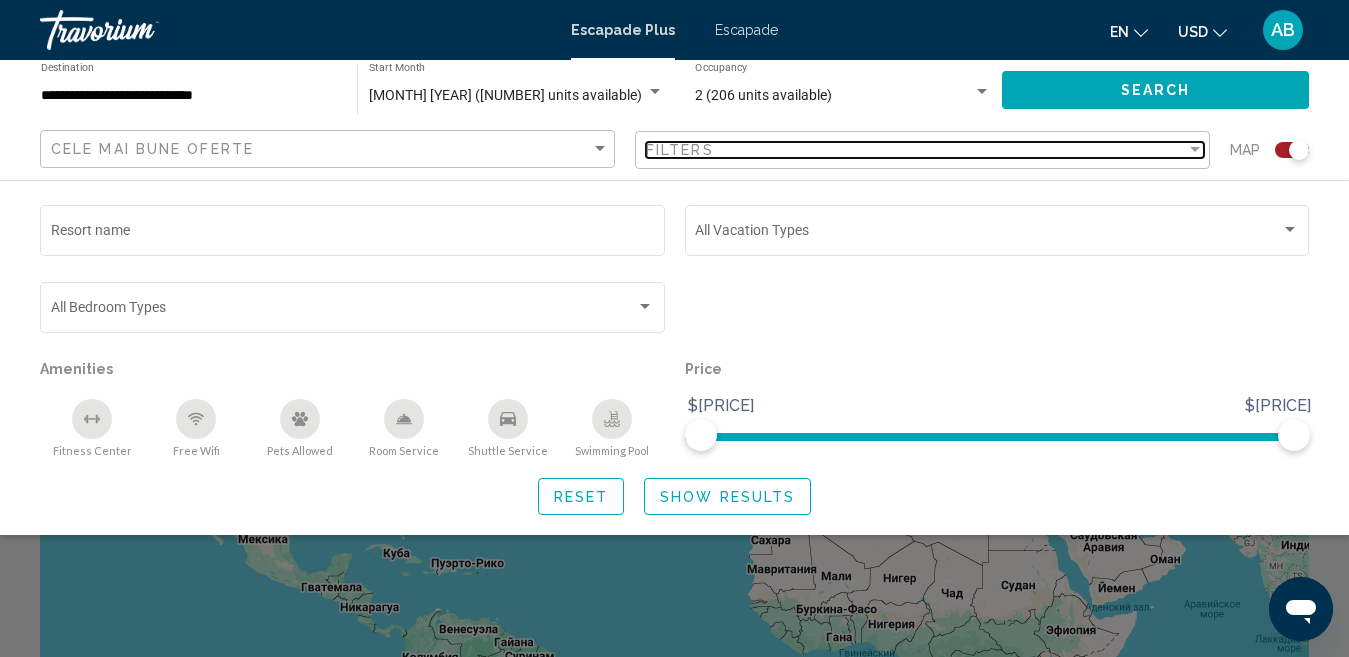 click at bounding box center (1195, 149) 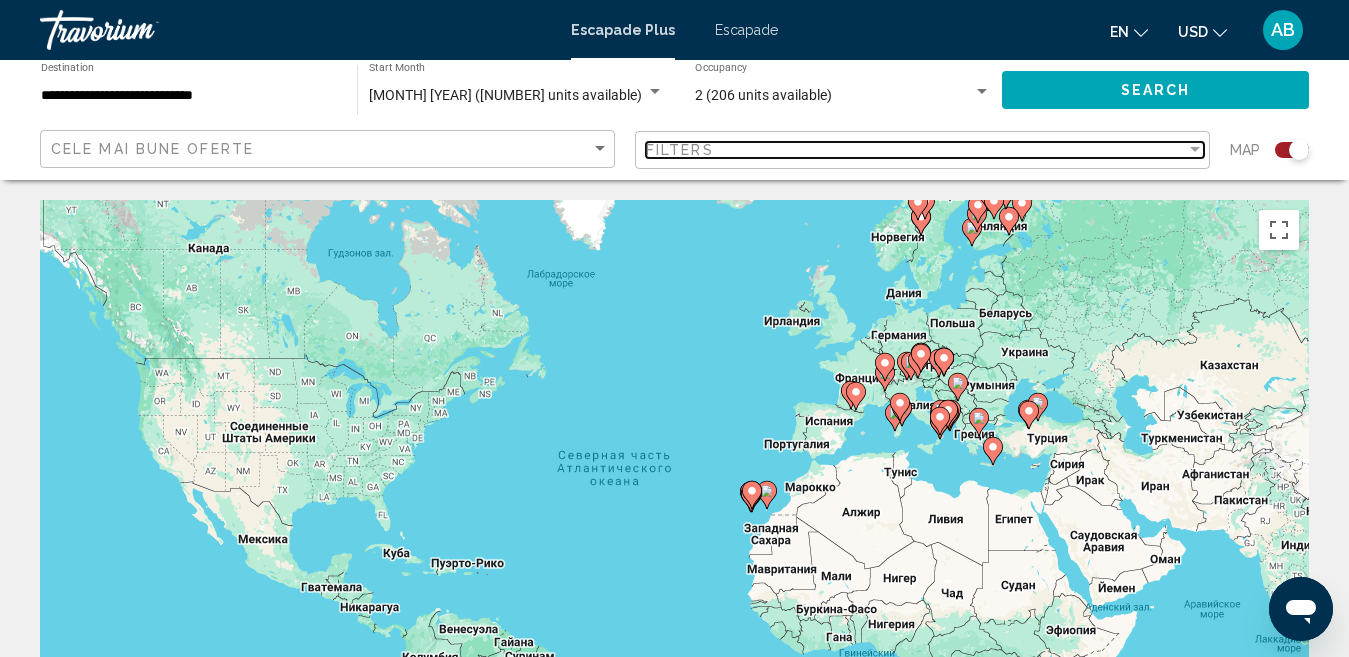 click at bounding box center (1195, 149) 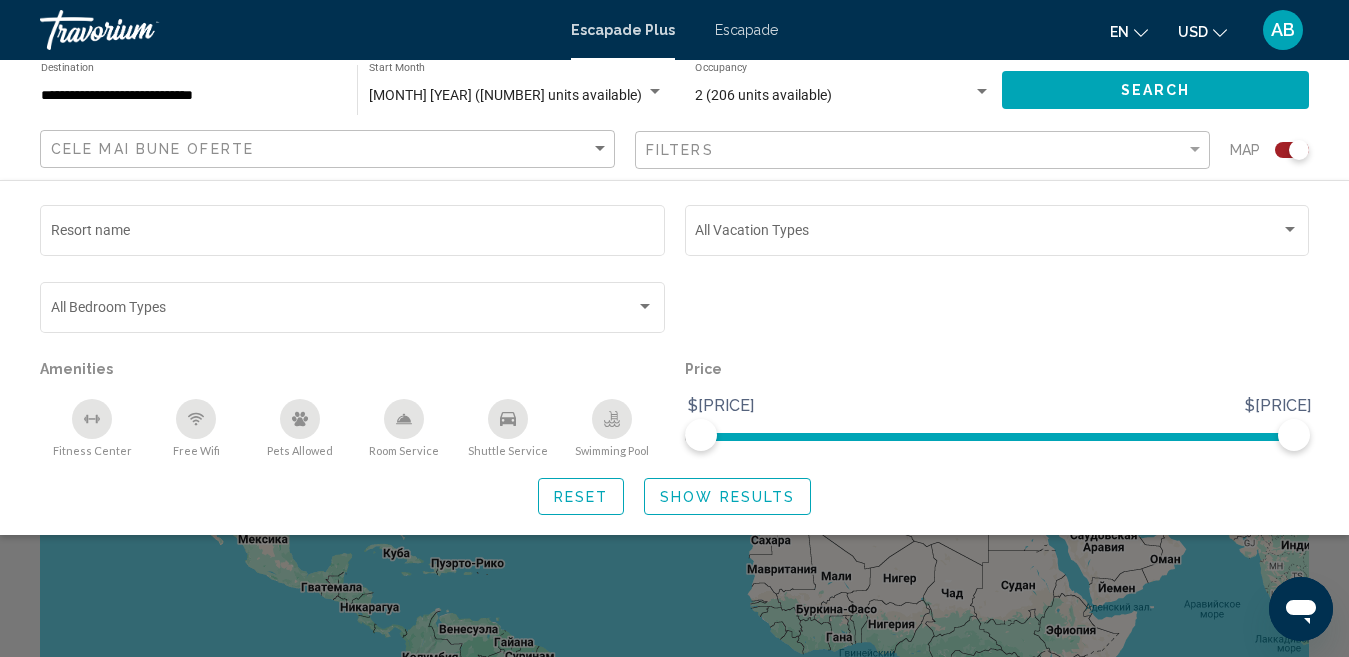 click at bounding box center [196, 419] 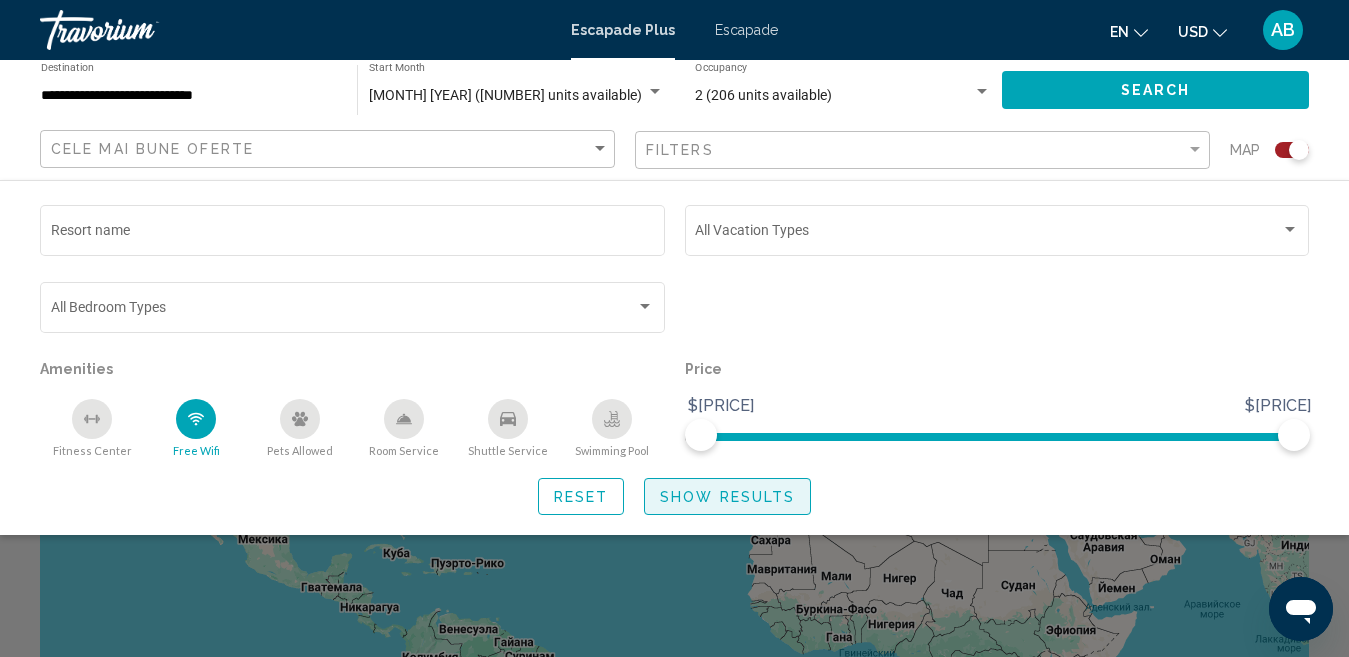 click on "Show Results" at bounding box center (727, 497) 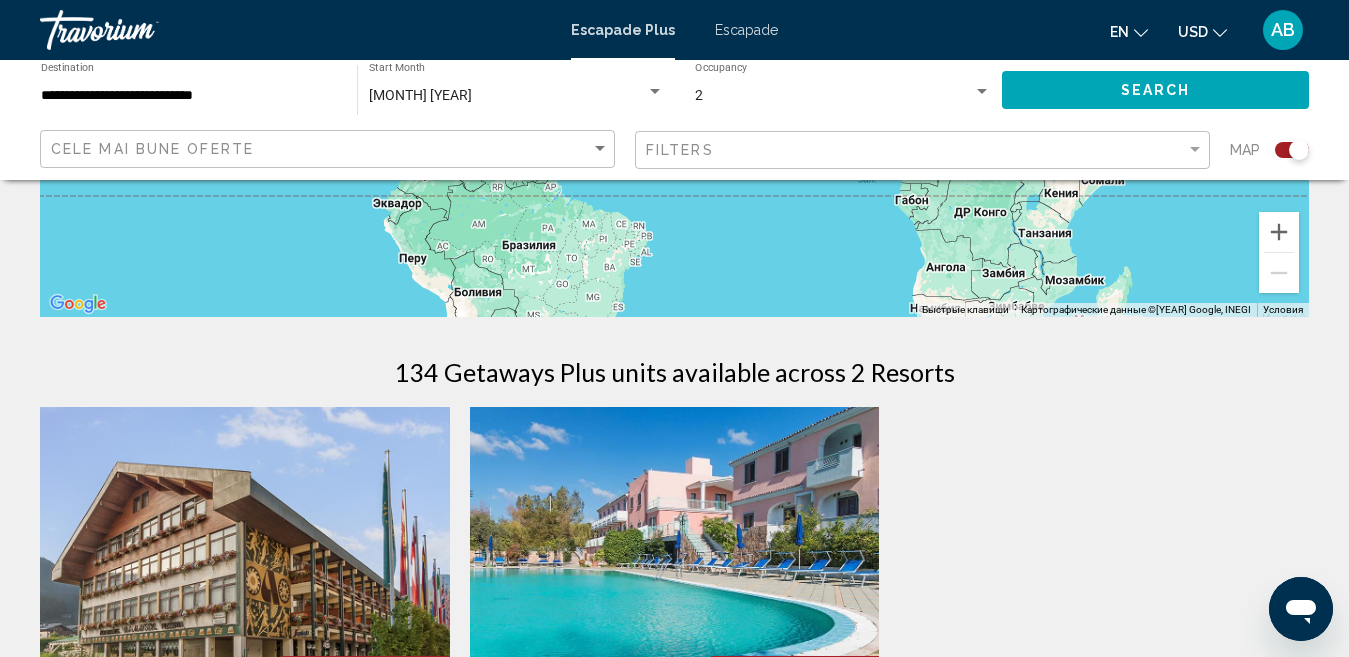 scroll, scrollTop: 480, scrollLeft: 0, axis: vertical 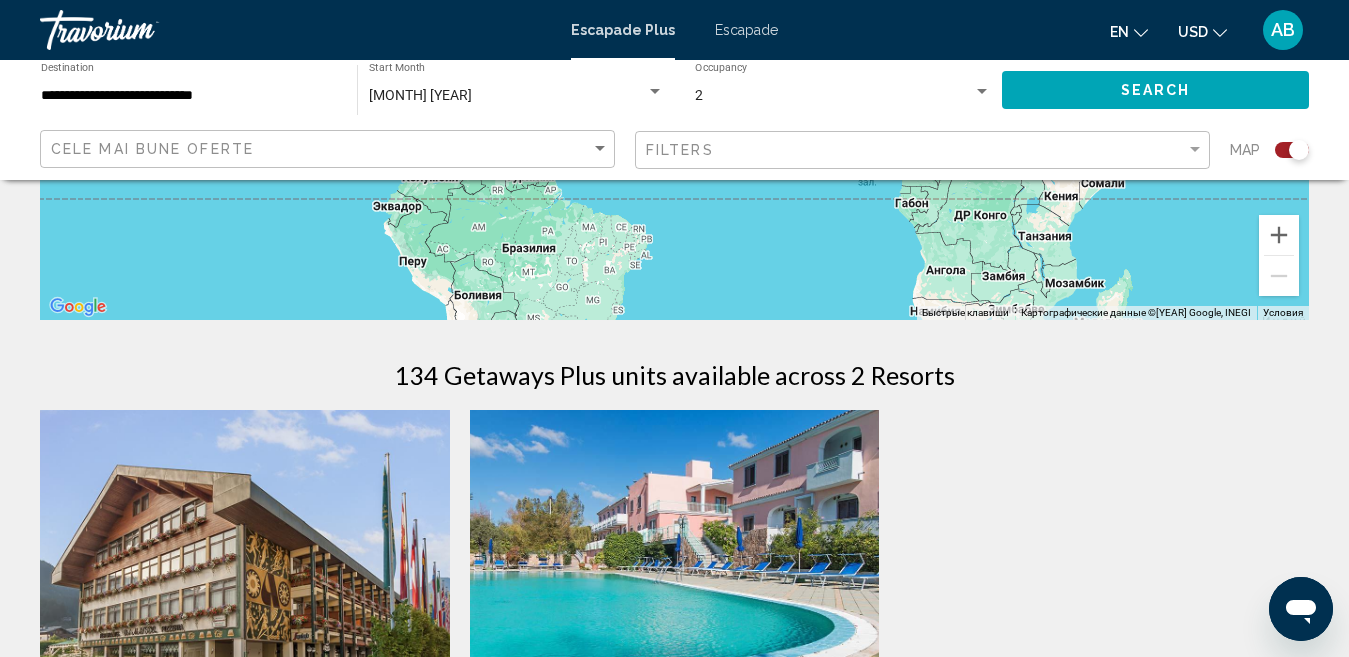 click at bounding box center [675, 570] 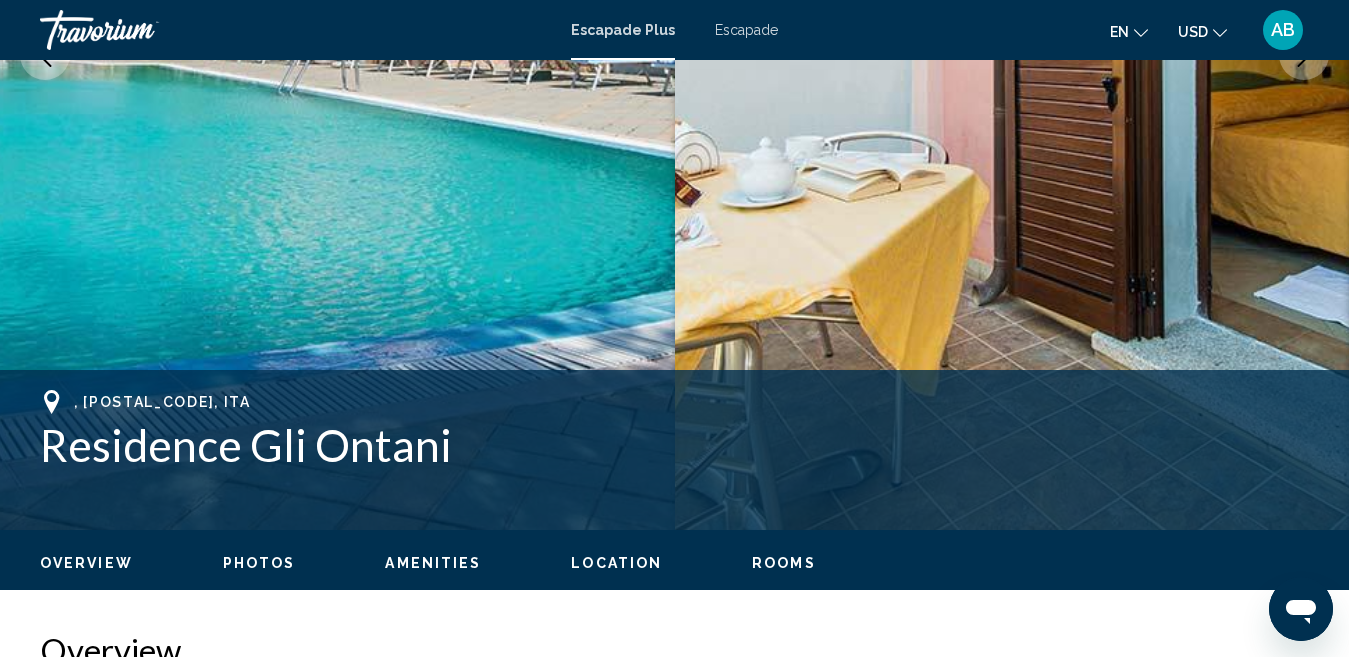 scroll, scrollTop: 206, scrollLeft: 0, axis: vertical 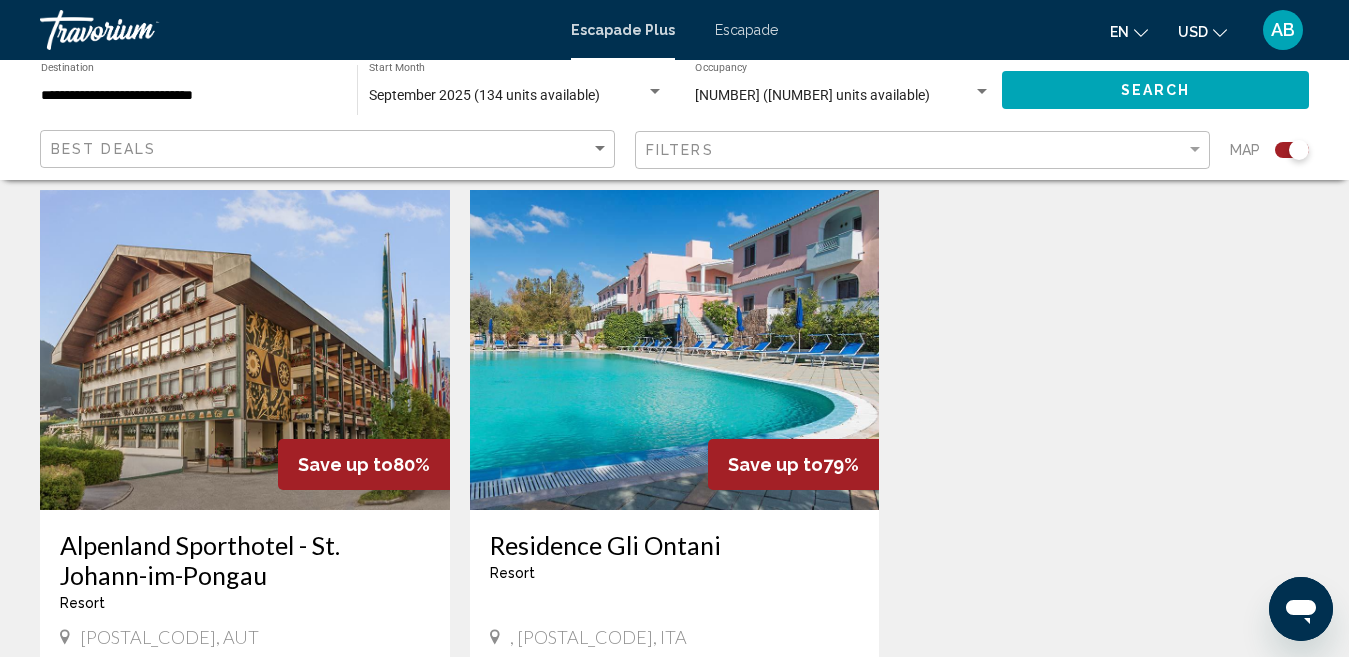 click at bounding box center [245, 350] 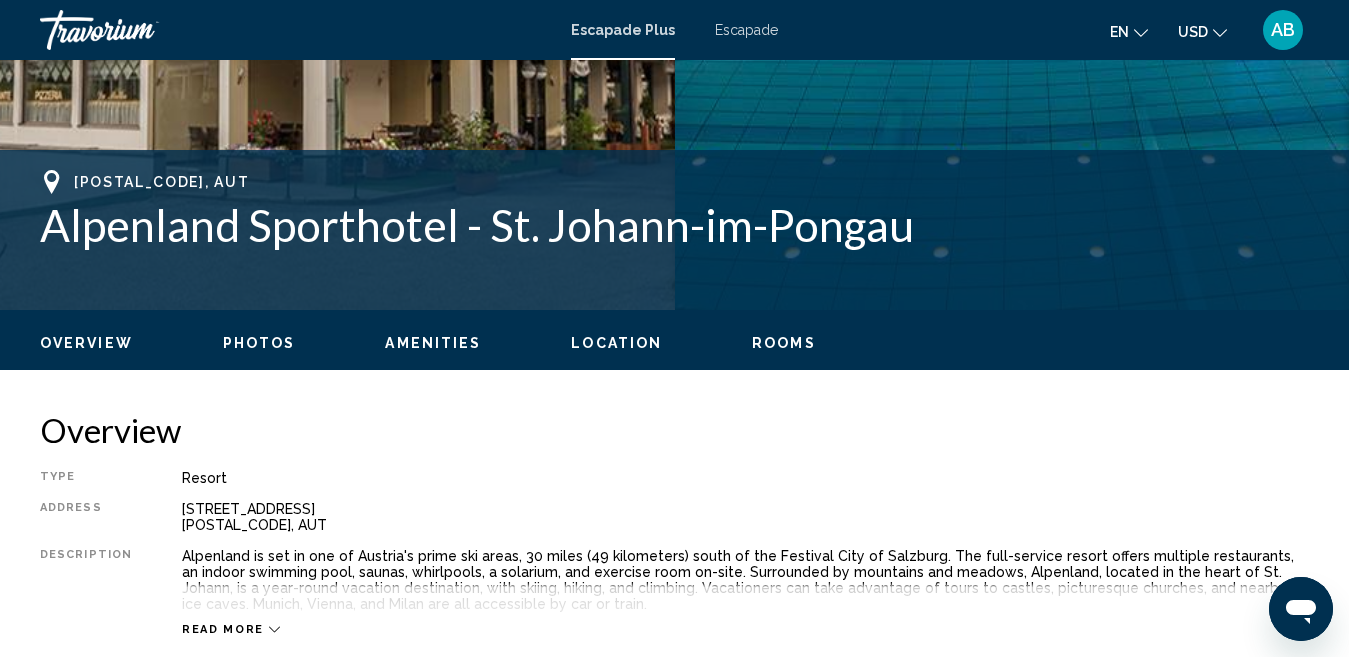 scroll, scrollTop: 206, scrollLeft: 0, axis: vertical 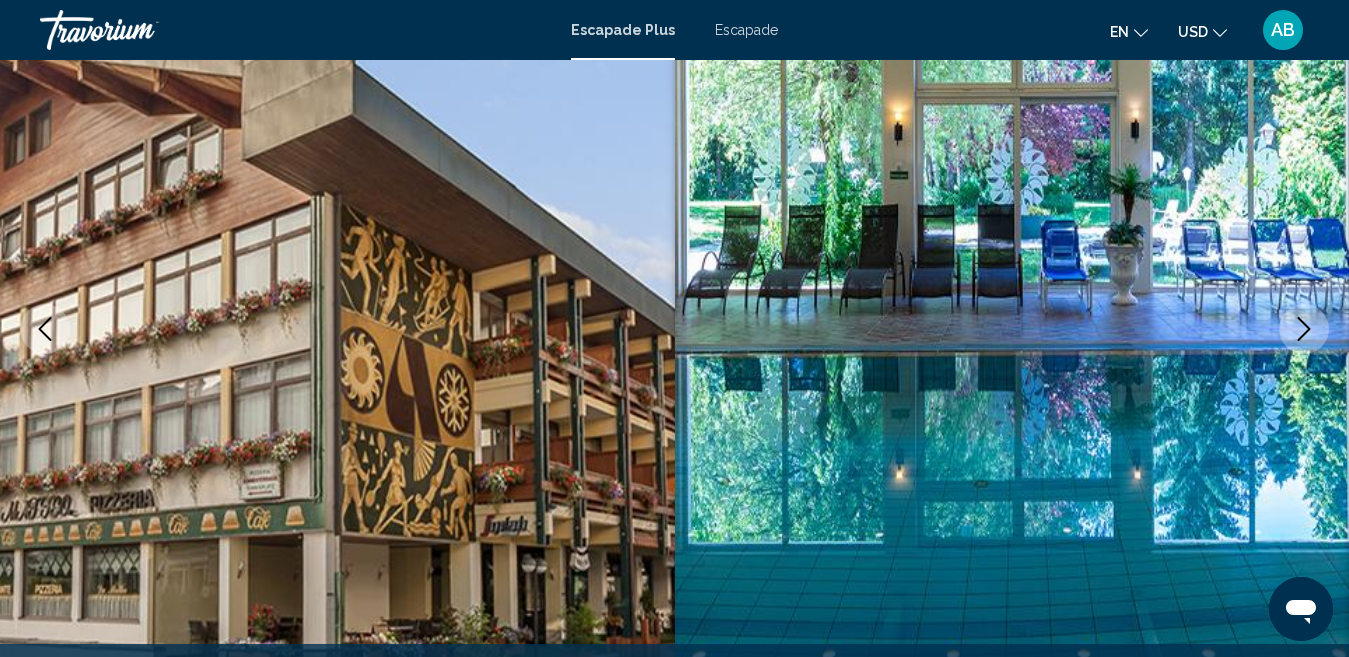 click at bounding box center [1304, 329] 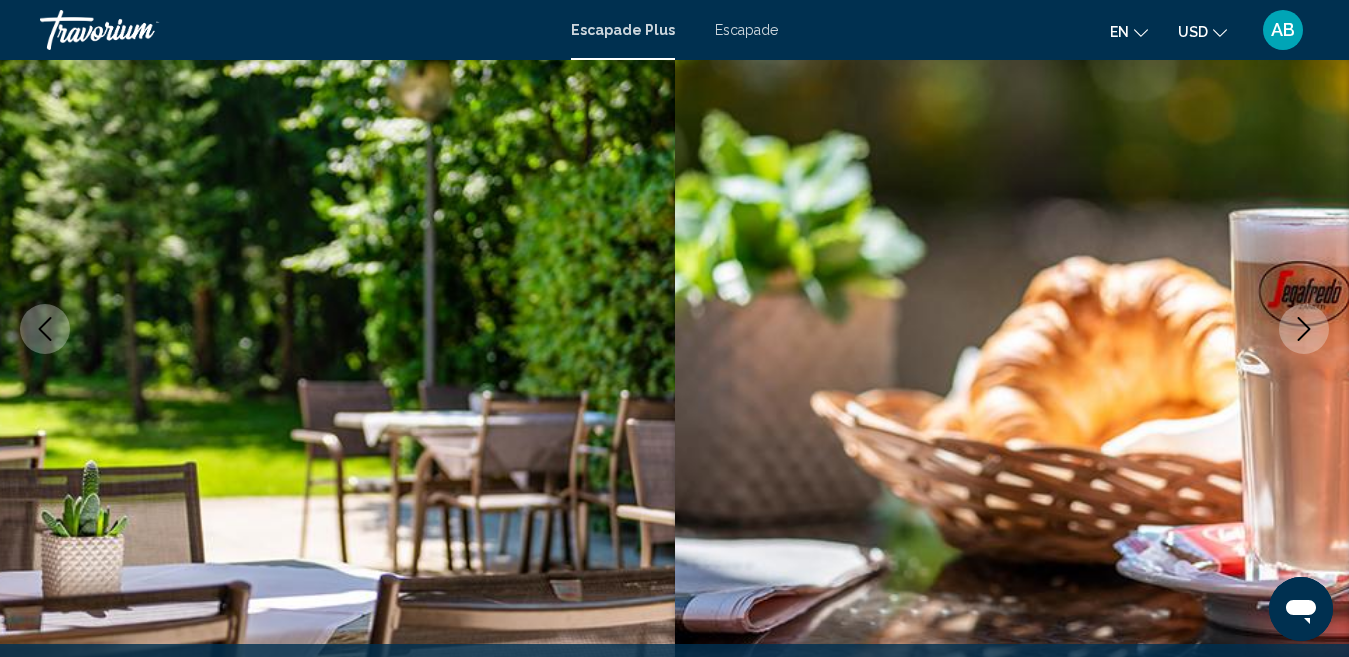 click at bounding box center [1304, 329] 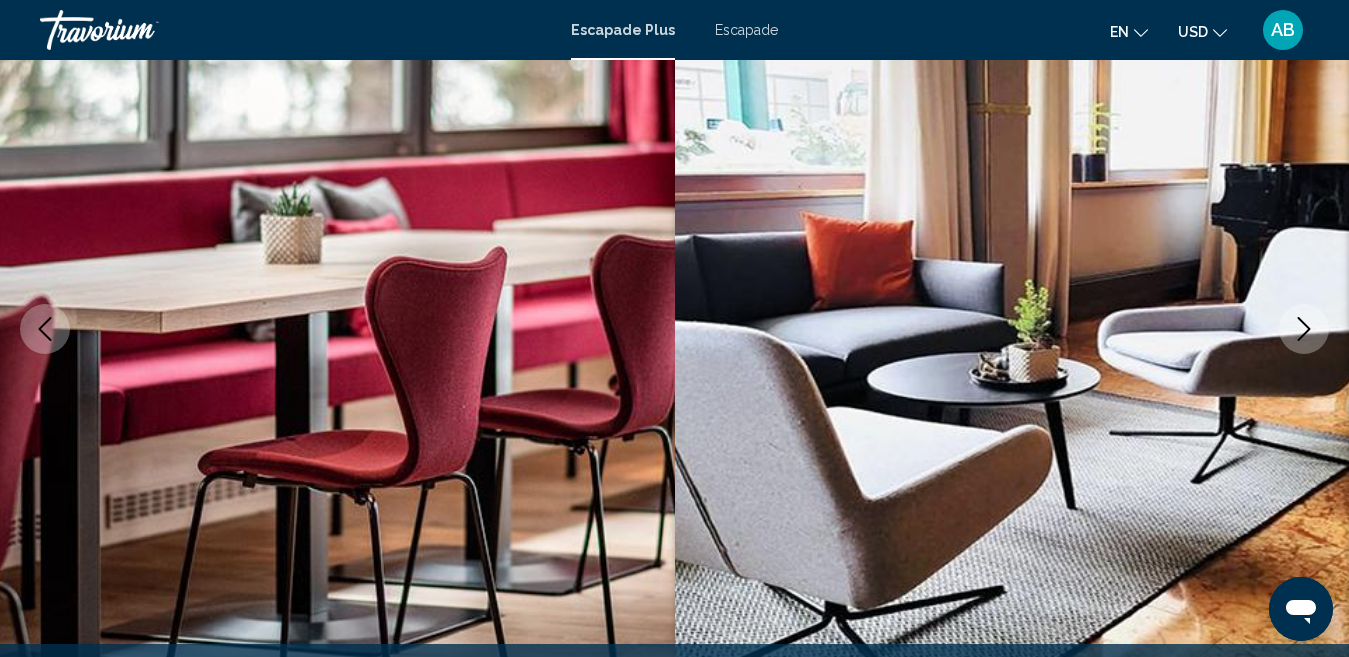 click at bounding box center [1304, 329] 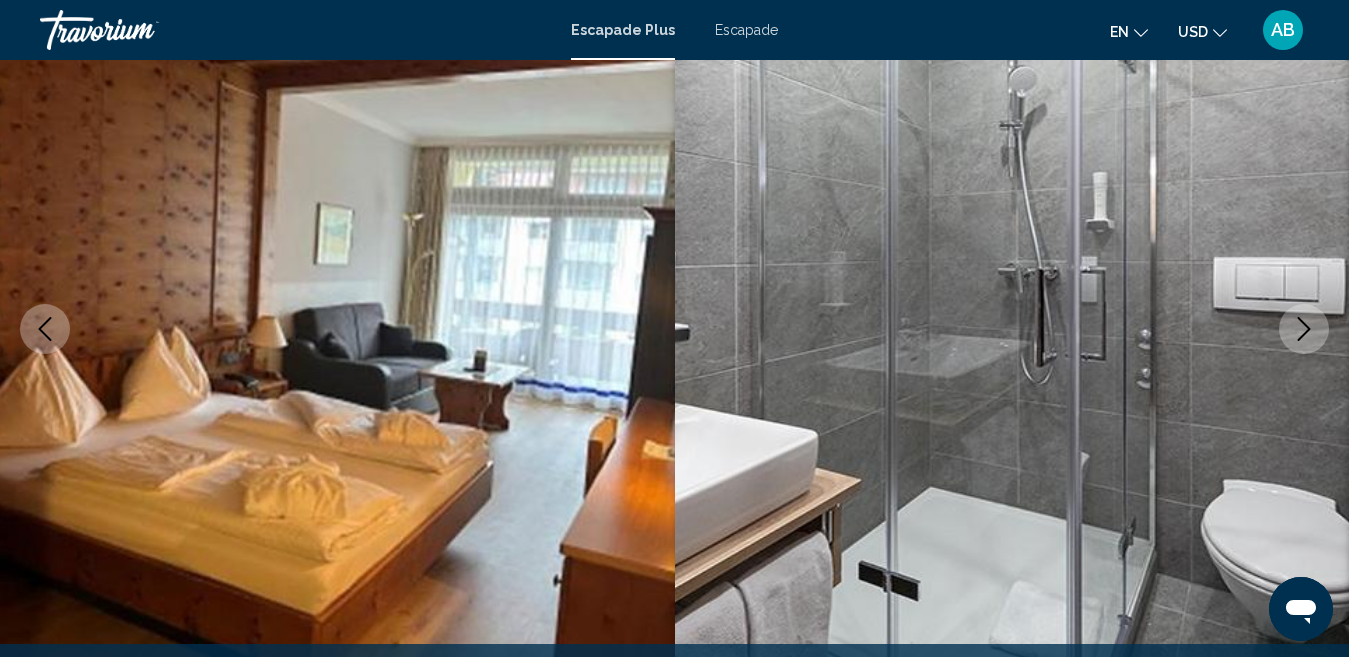 click at bounding box center (1304, 329) 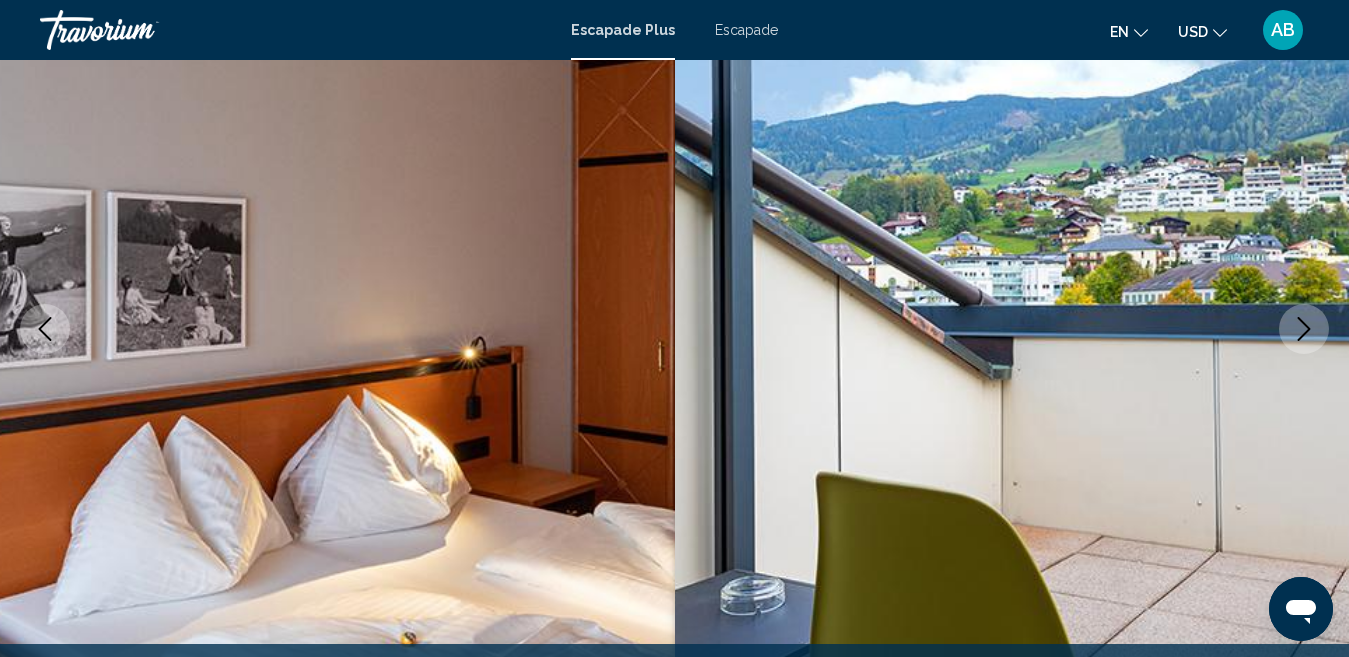 click at bounding box center [1304, 329] 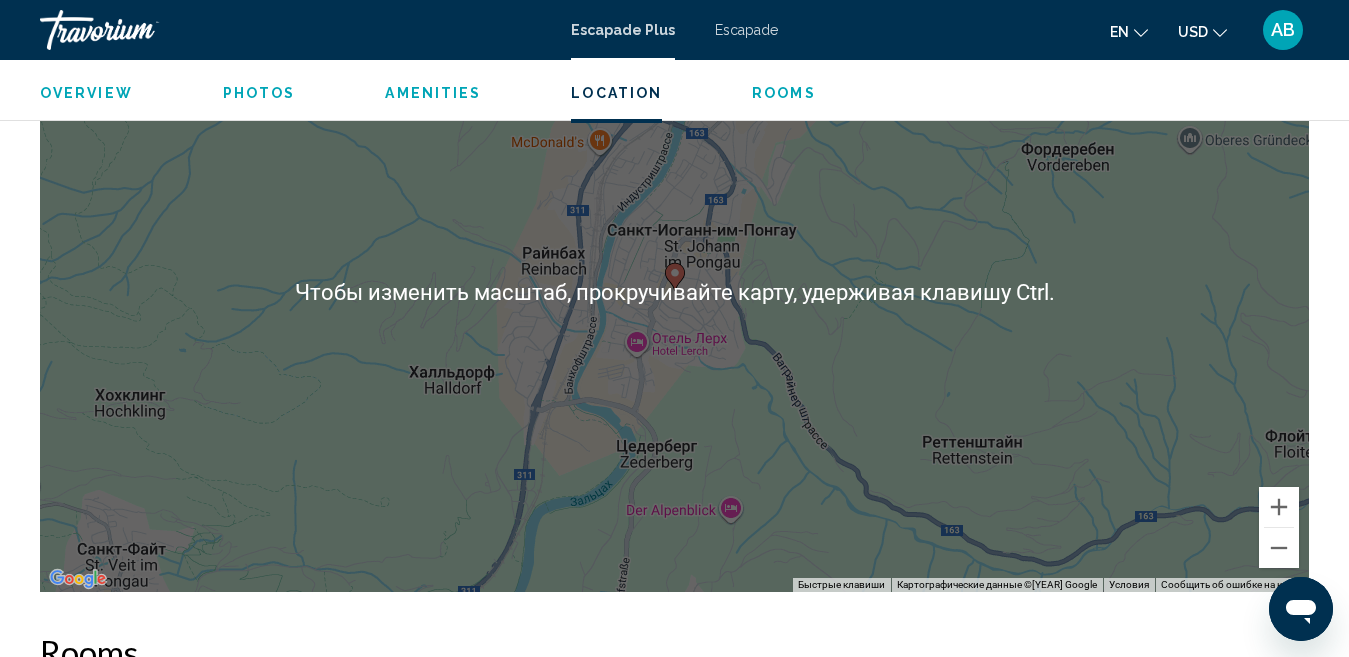 scroll, scrollTop: 2906, scrollLeft: 0, axis: vertical 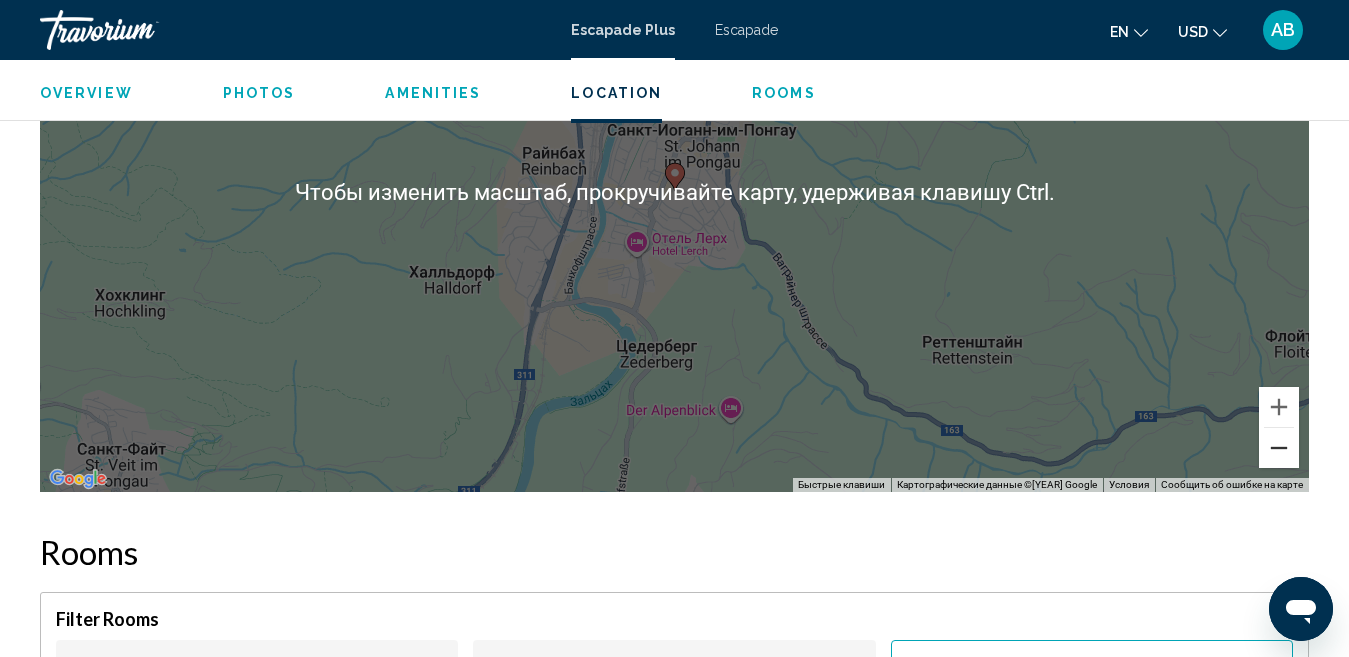 click at bounding box center (1279, 448) 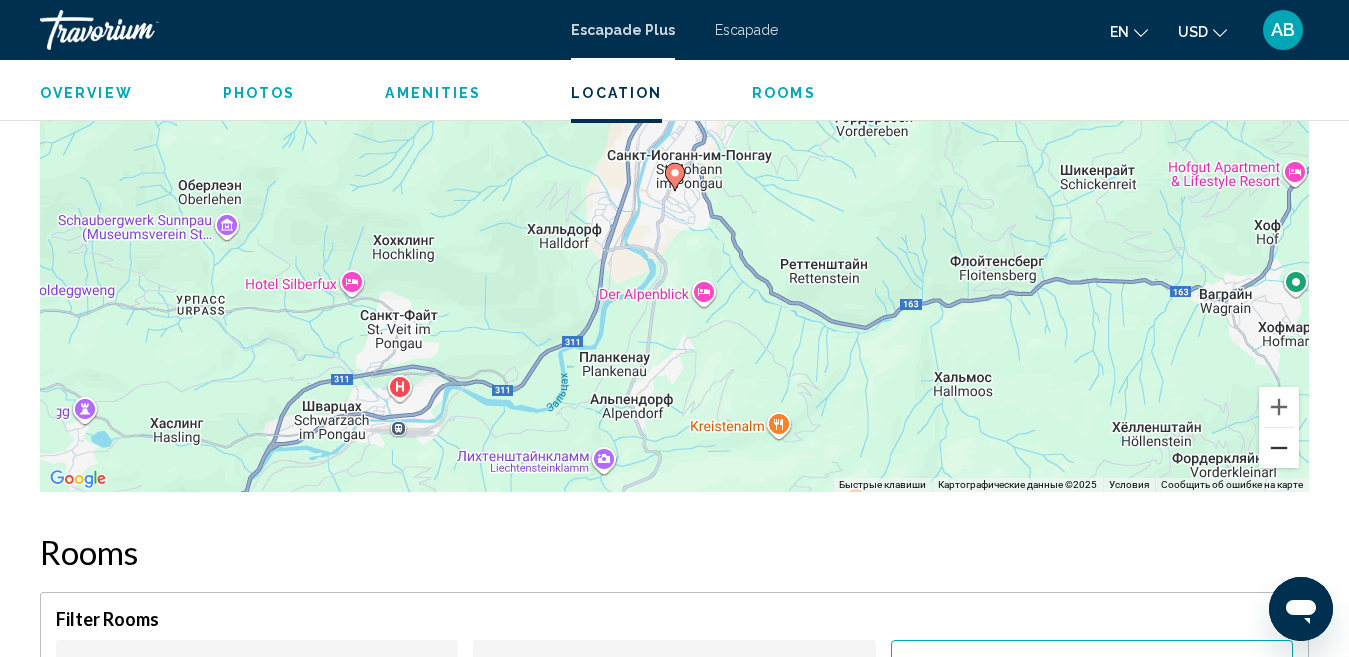 click at bounding box center [1279, 448] 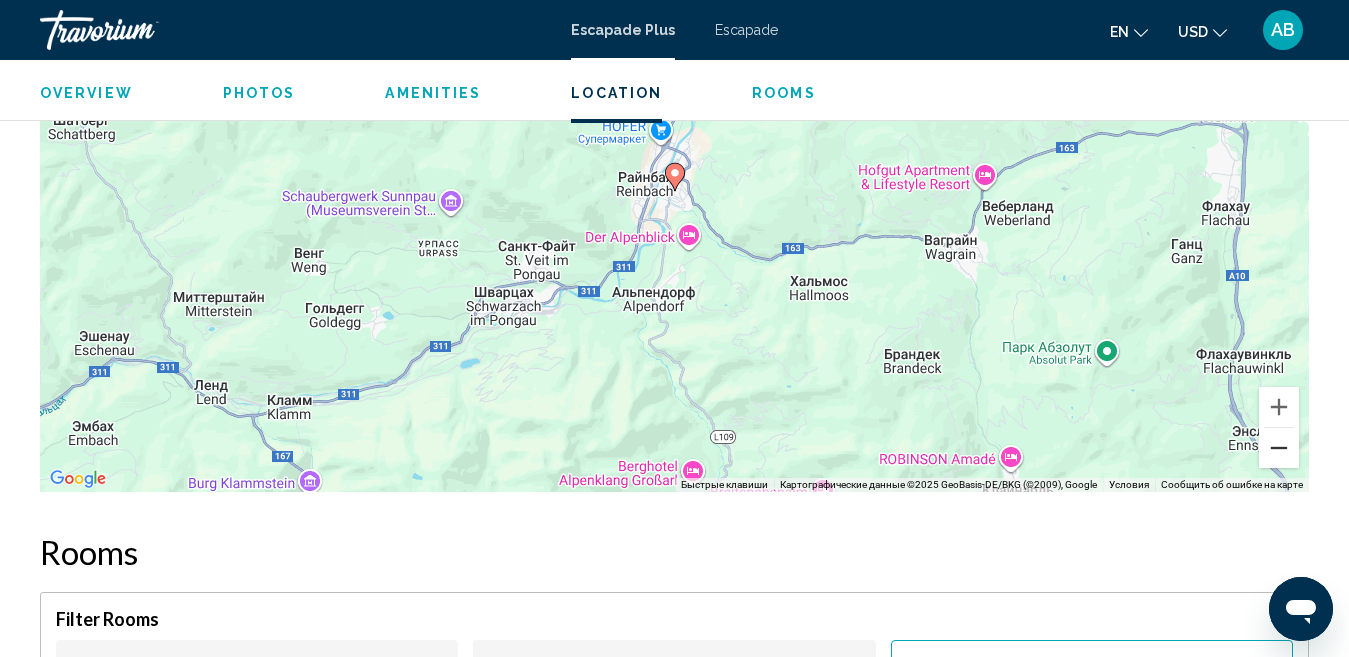 click at bounding box center [1279, 448] 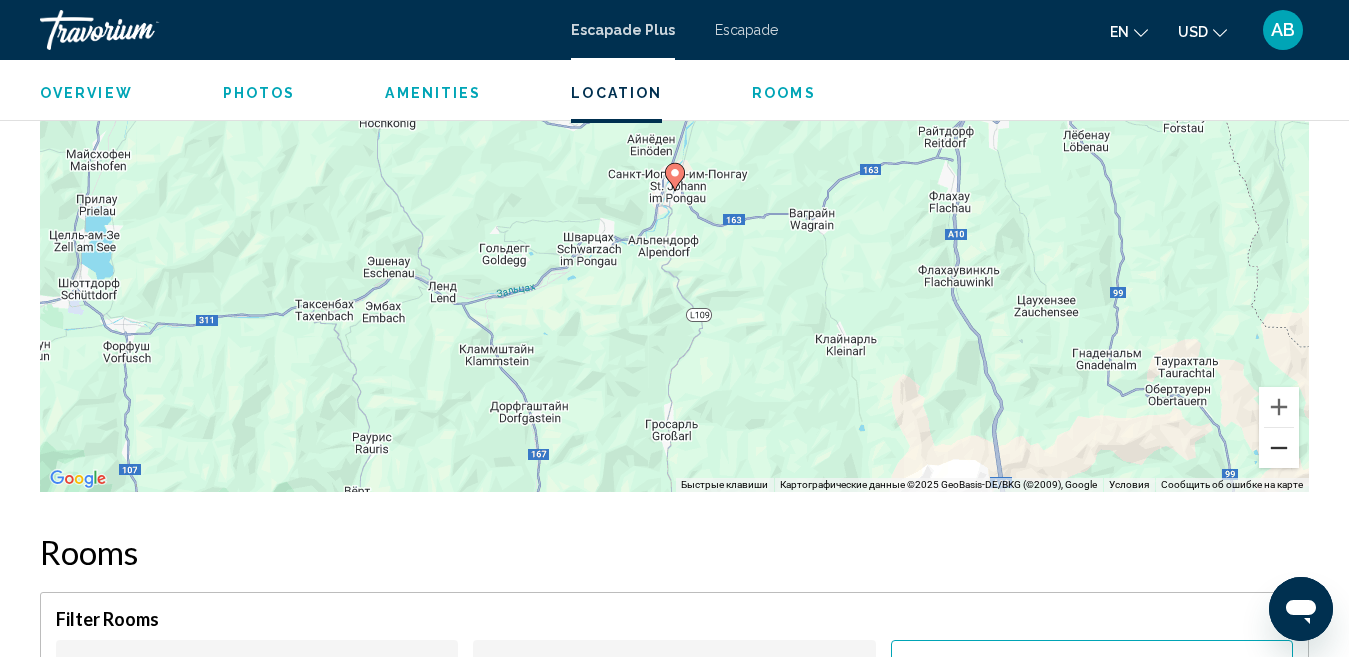 click at bounding box center (1279, 448) 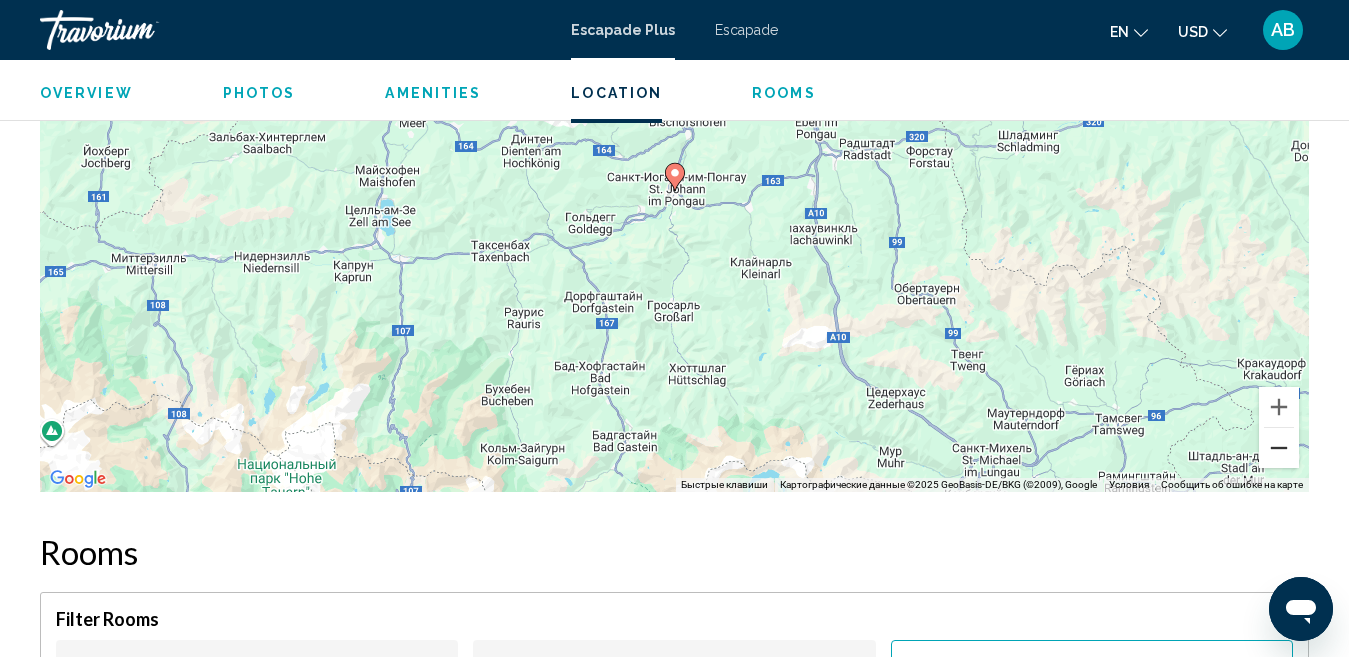 click at bounding box center (1279, 448) 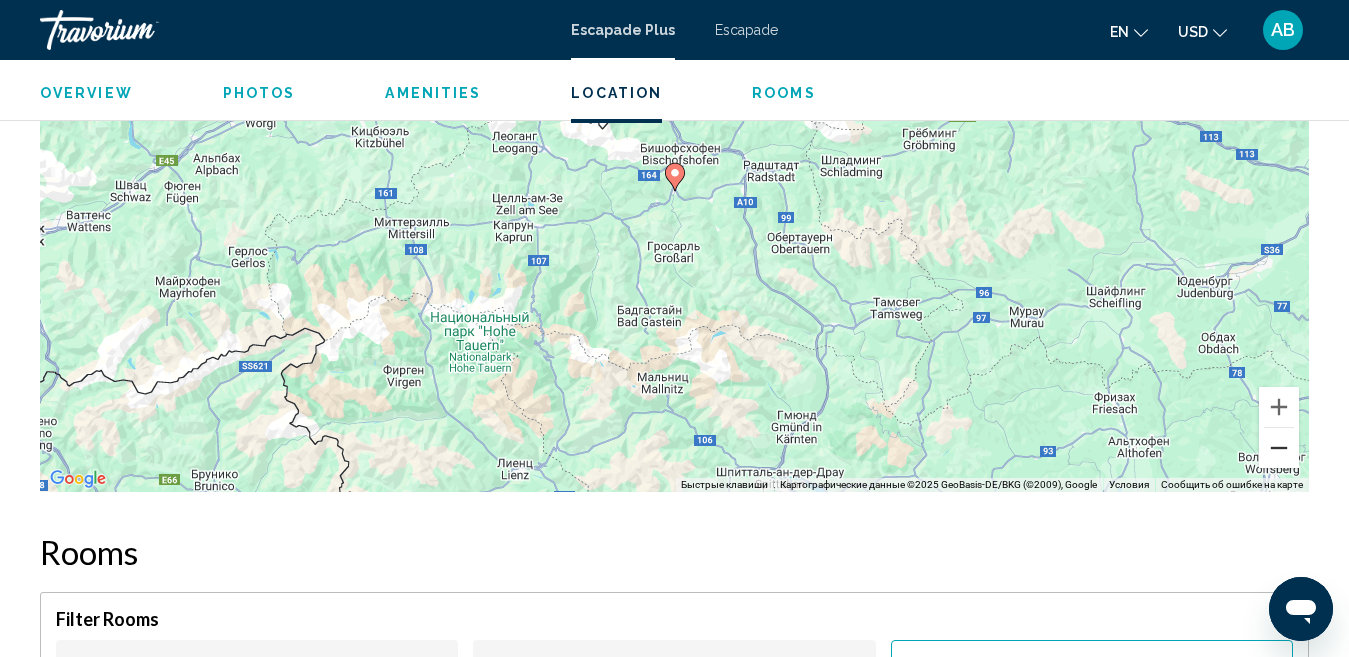 click at bounding box center (1279, 448) 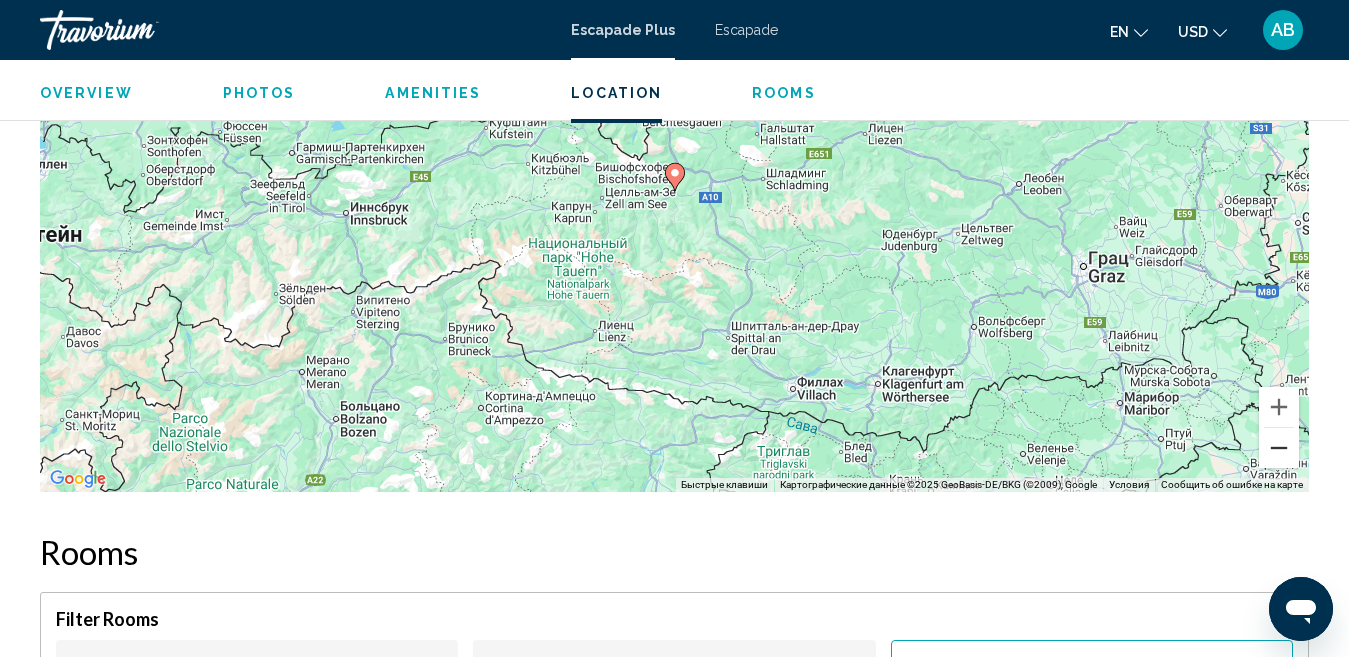 click at bounding box center [1279, 448] 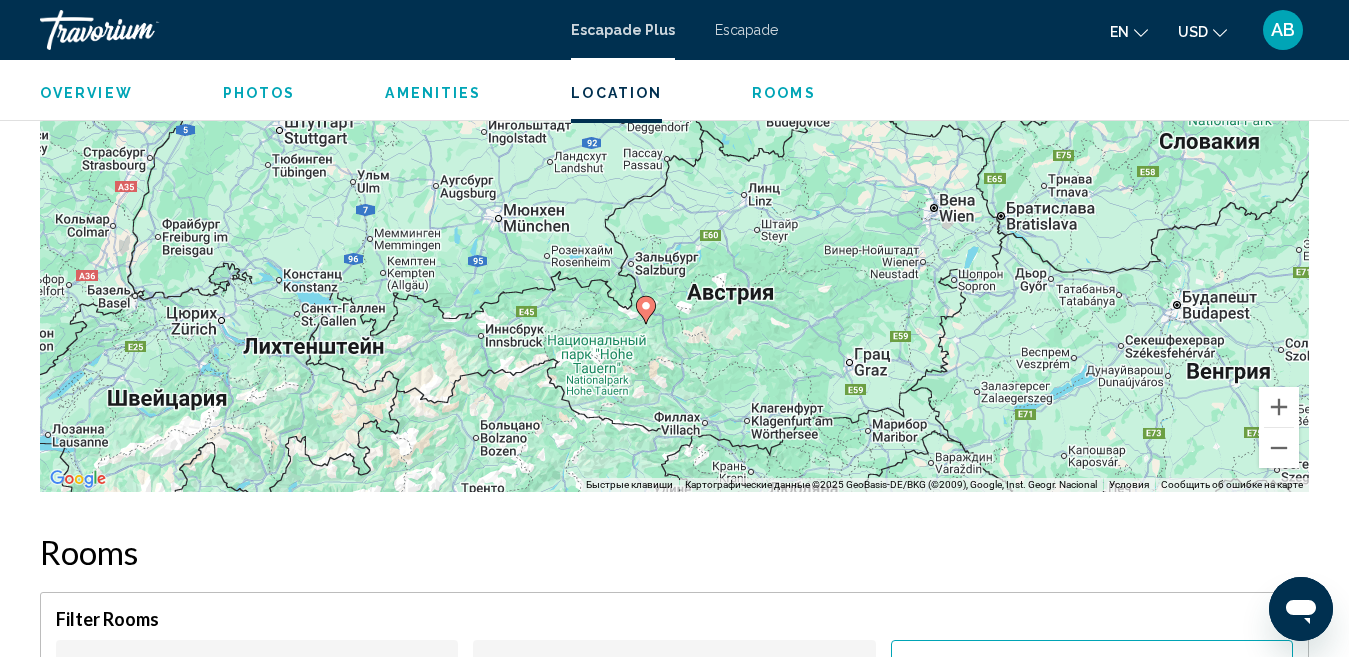 drag, startPoint x: 763, startPoint y: 222, endPoint x: 734, endPoint y: 357, distance: 138.07968 